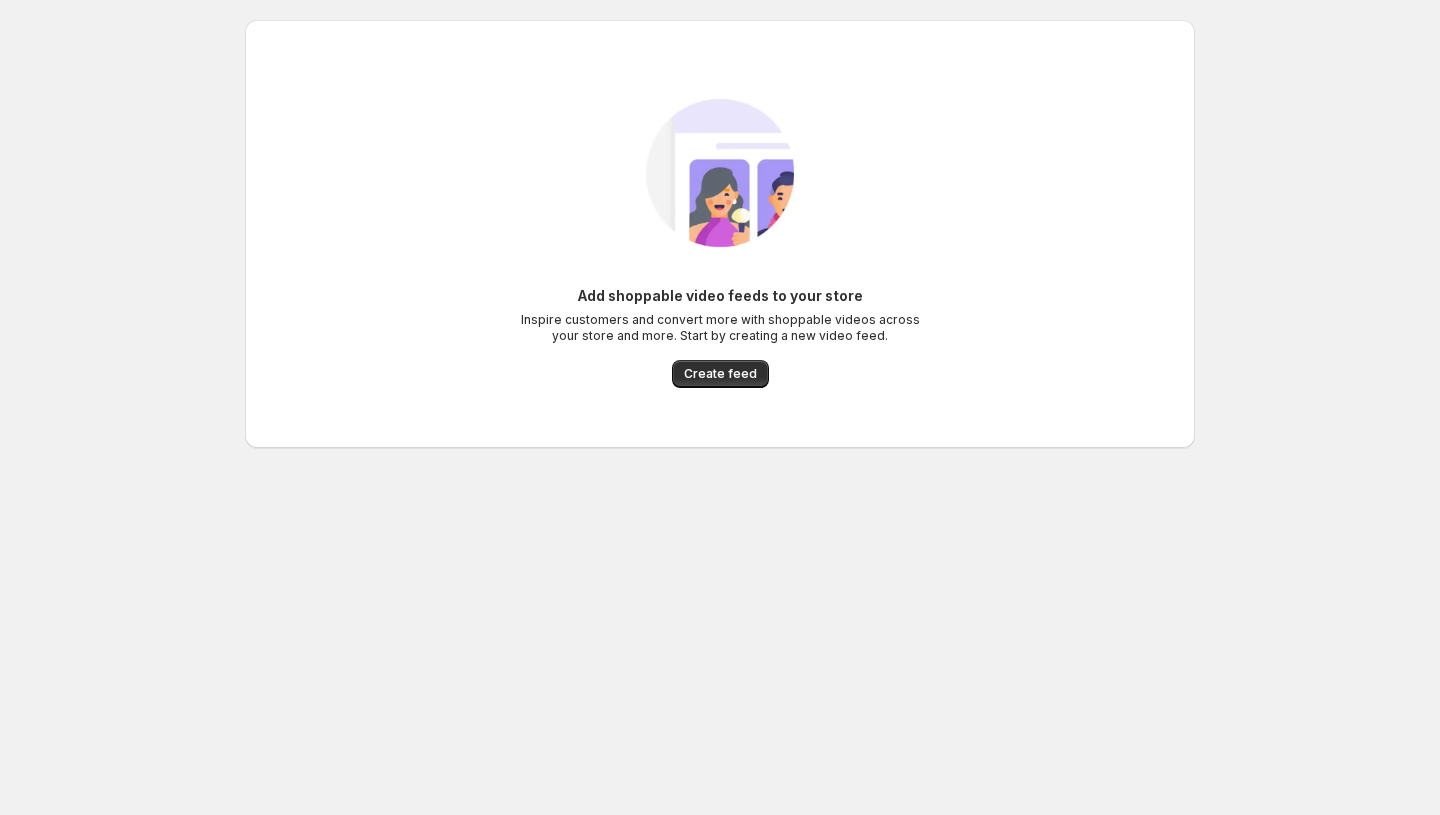 scroll, scrollTop: 0, scrollLeft: 0, axis: both 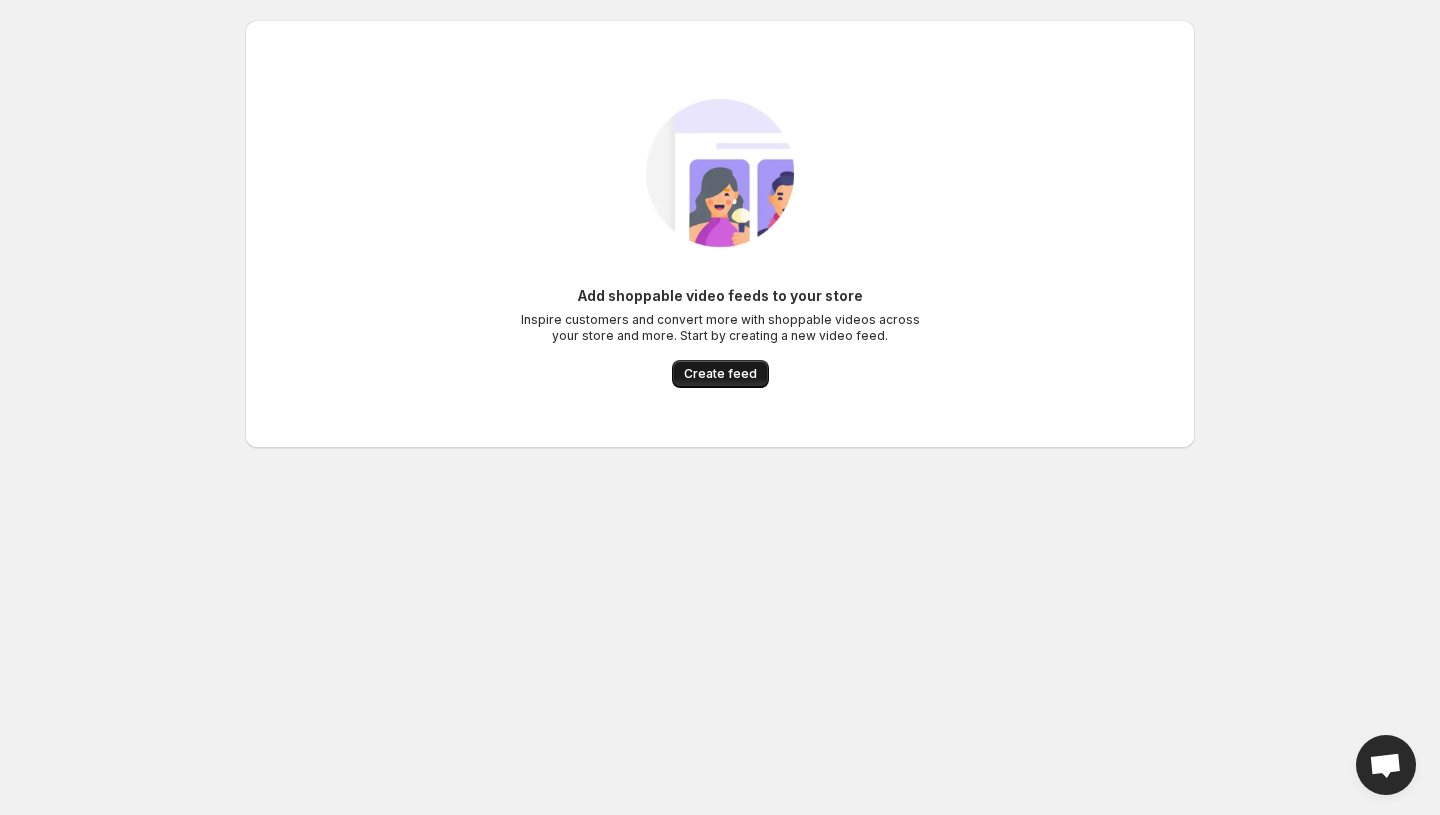 click on "Create feed" at bounding box center (720, 374) 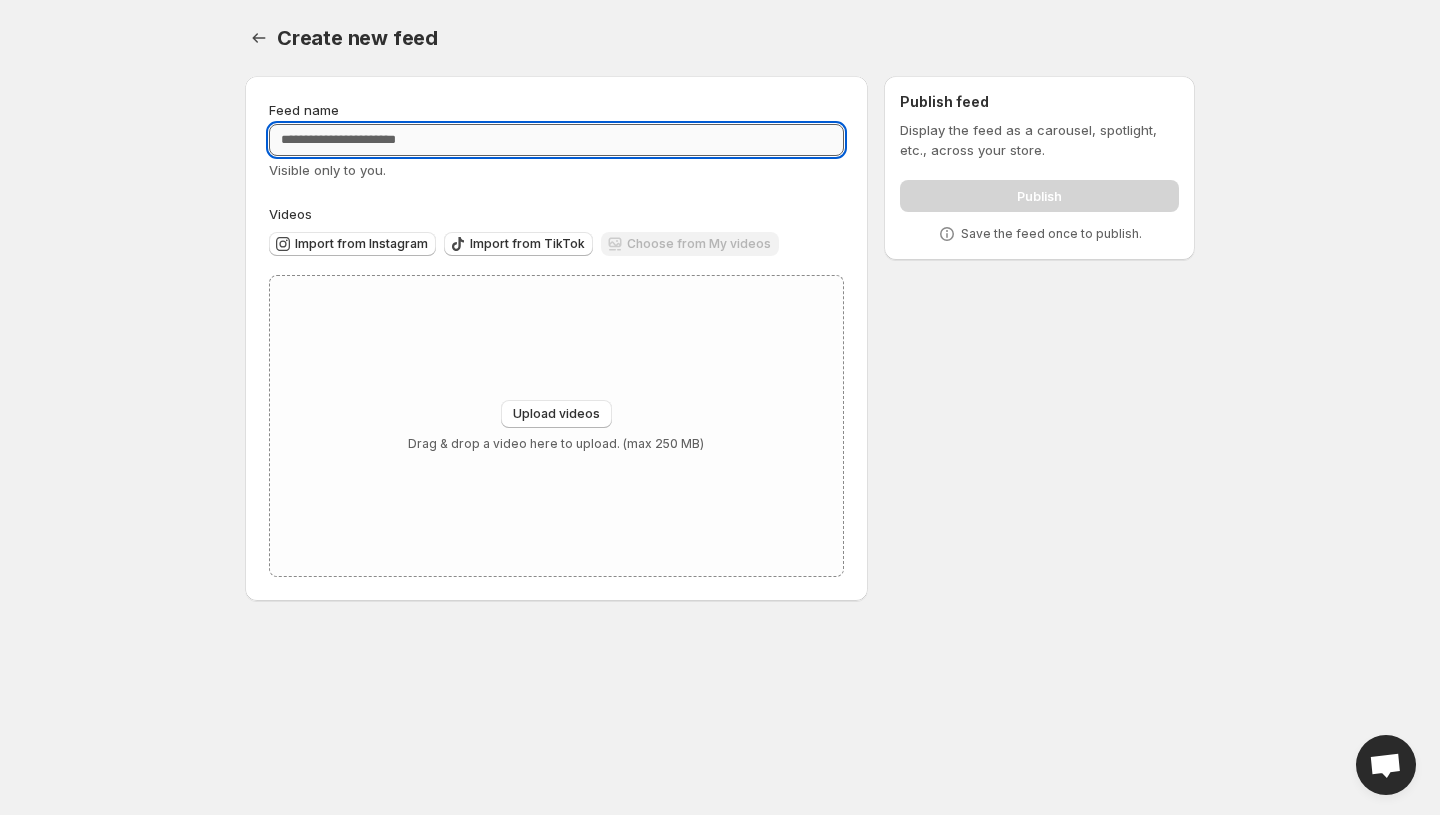 click on "Feed name" at bounding box center [556, 140] 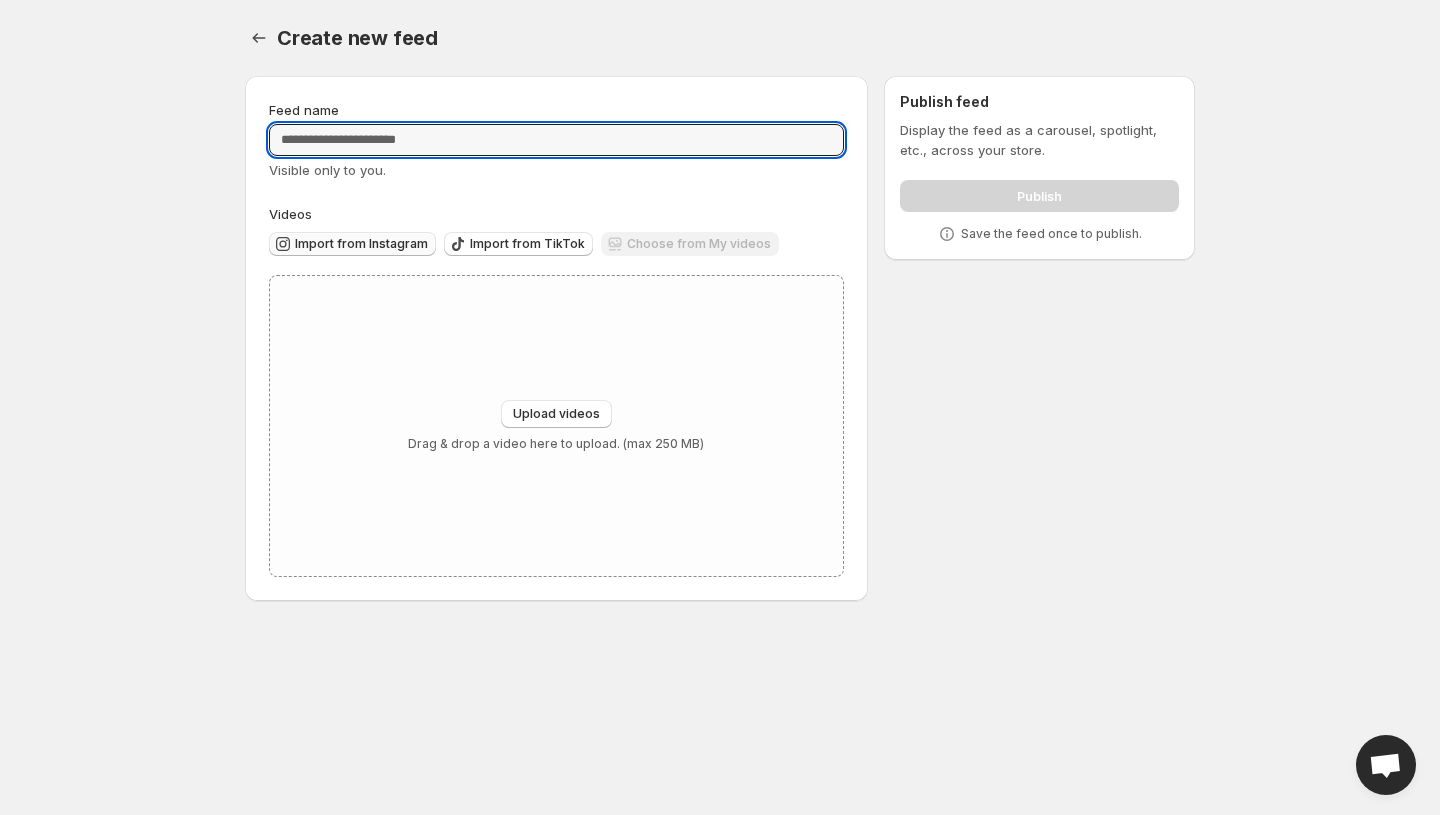 click on "Import from Instagram" at bounding box center [361, 244] 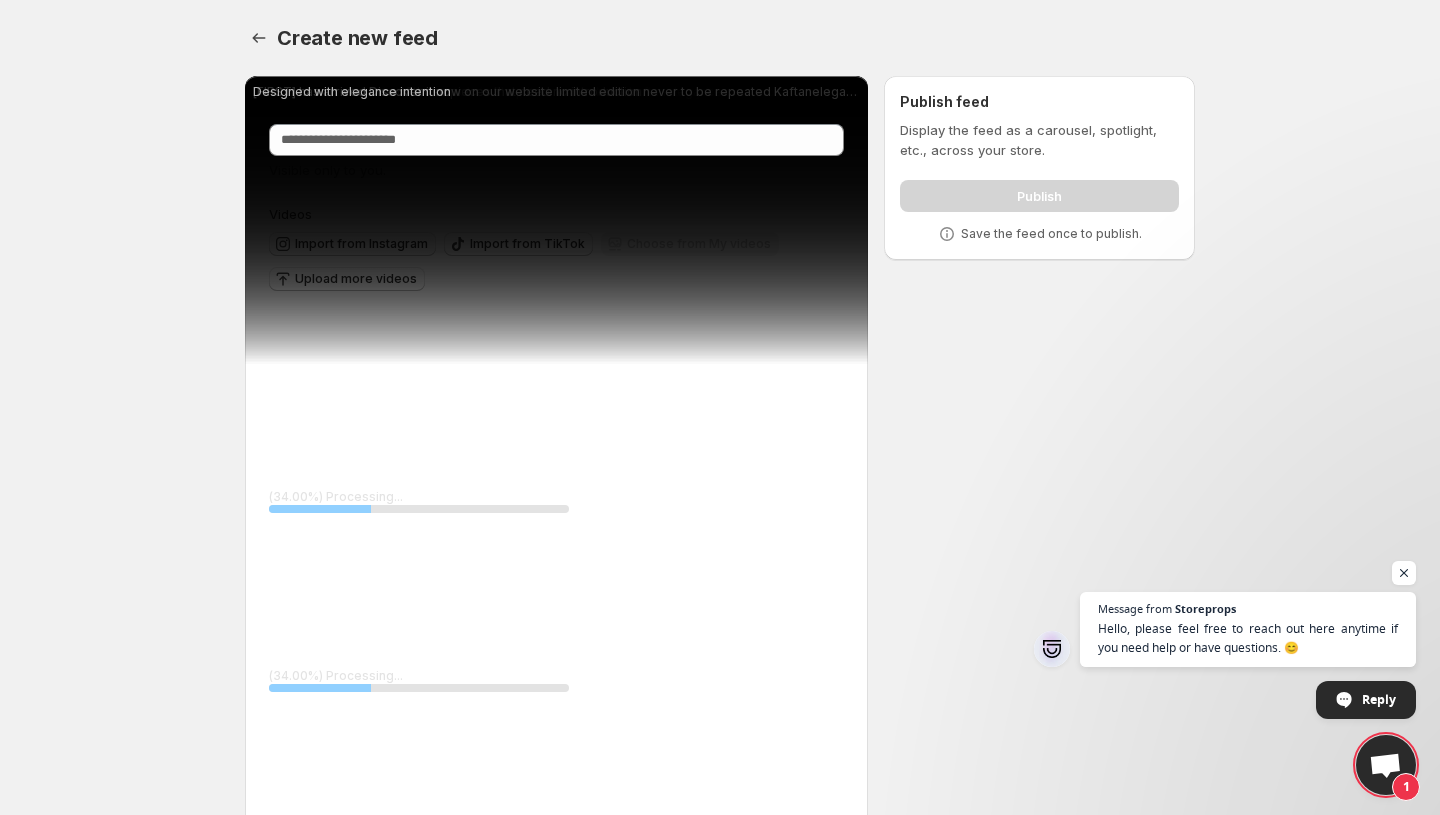click on "Import from Instagram" at bounding box center (361, 244) 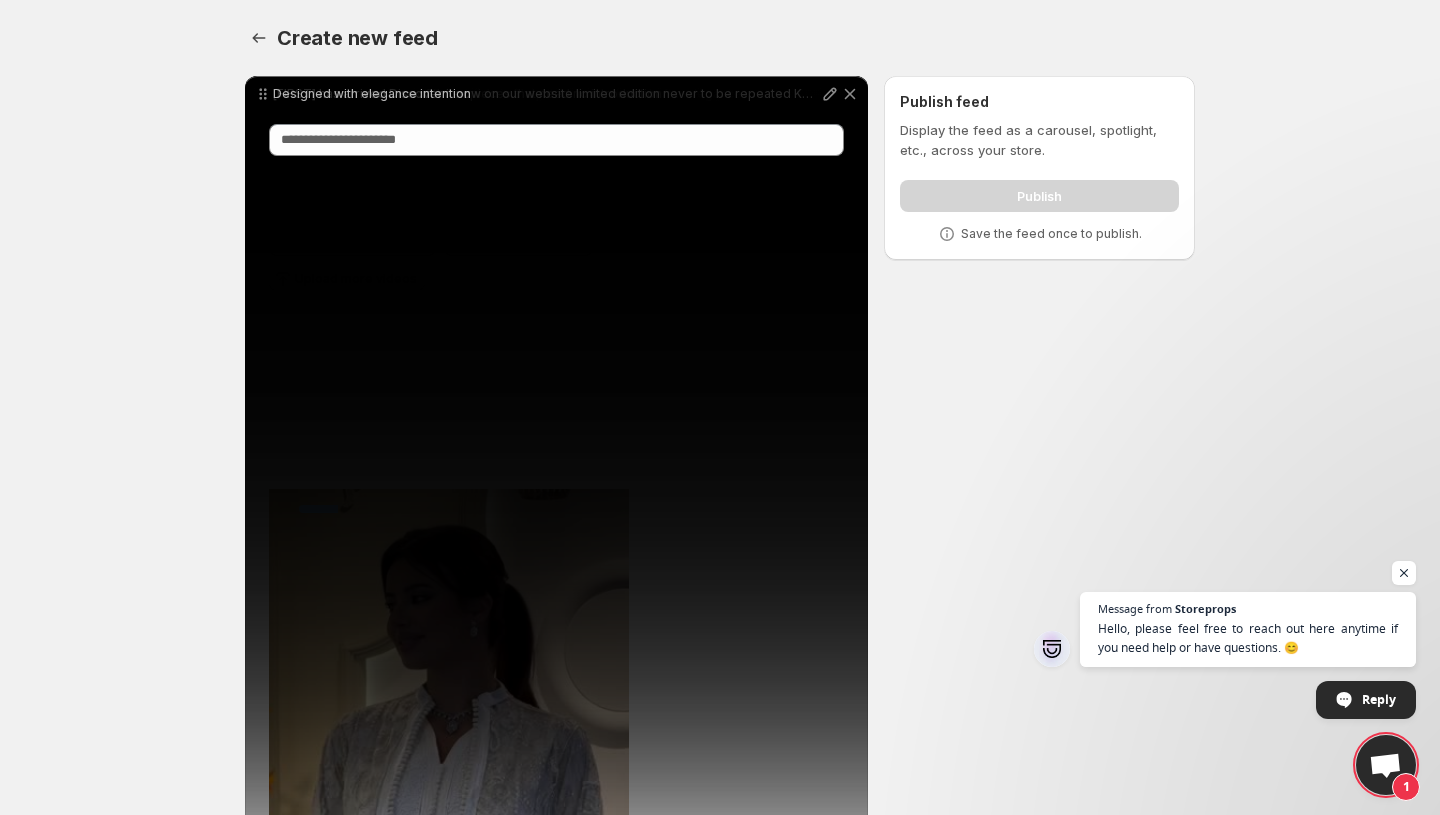 click on "Tag products" at bounding box center (319, 1212) 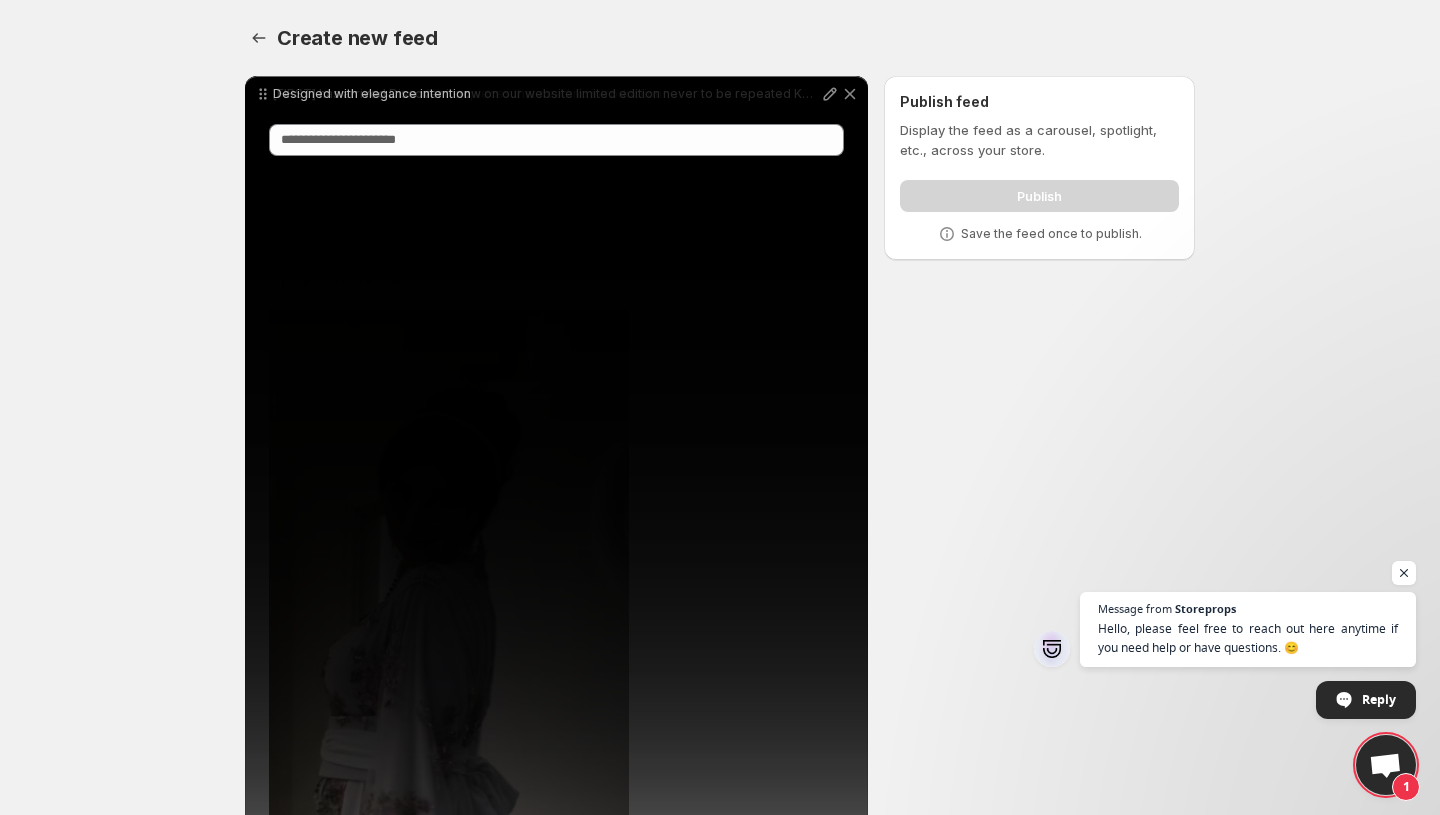 click on "Tag products" at bounding box center (319, 1033) 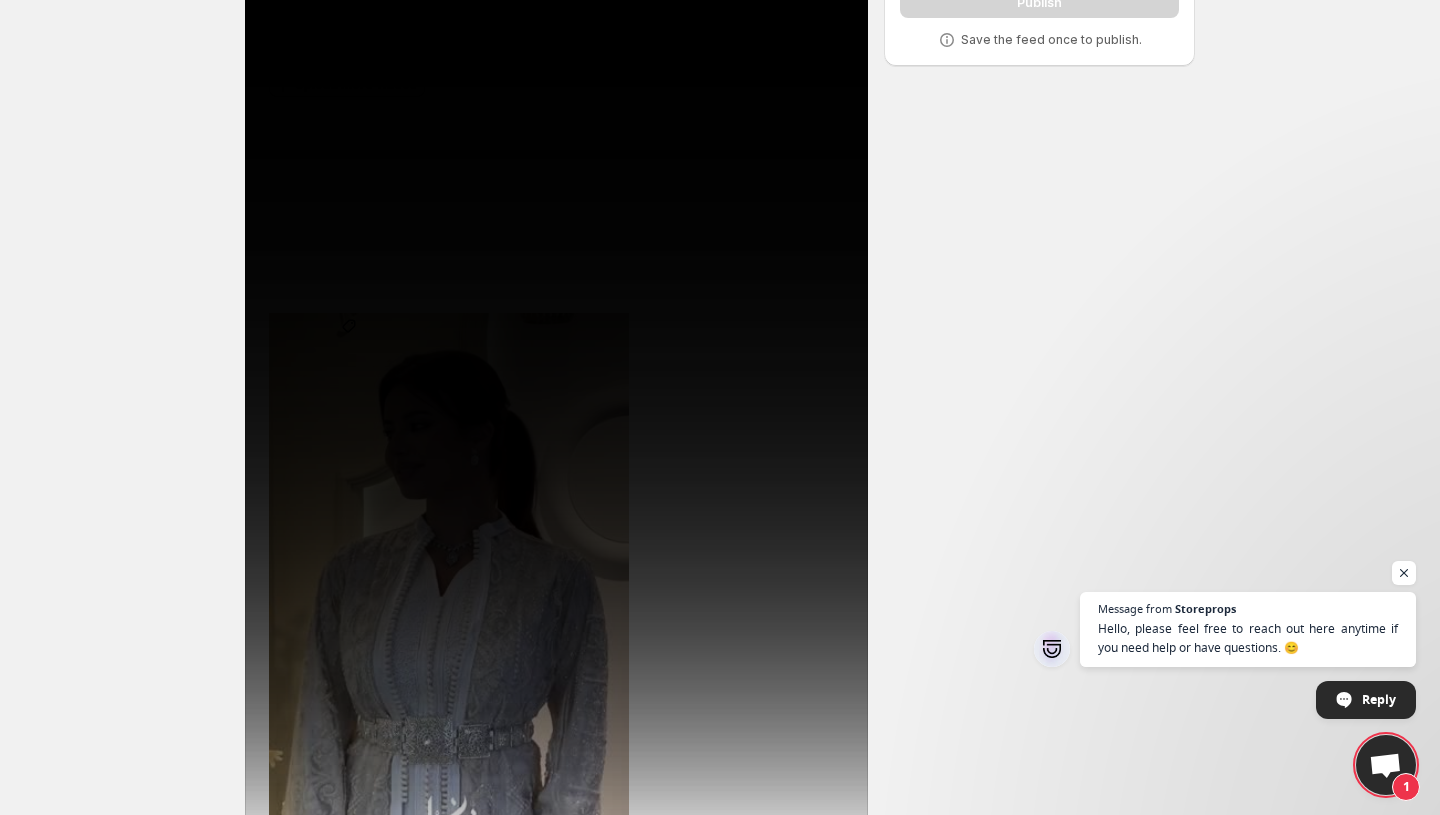 scroll, scrollTop: 200, scrollLeft: 0, axis: vertical 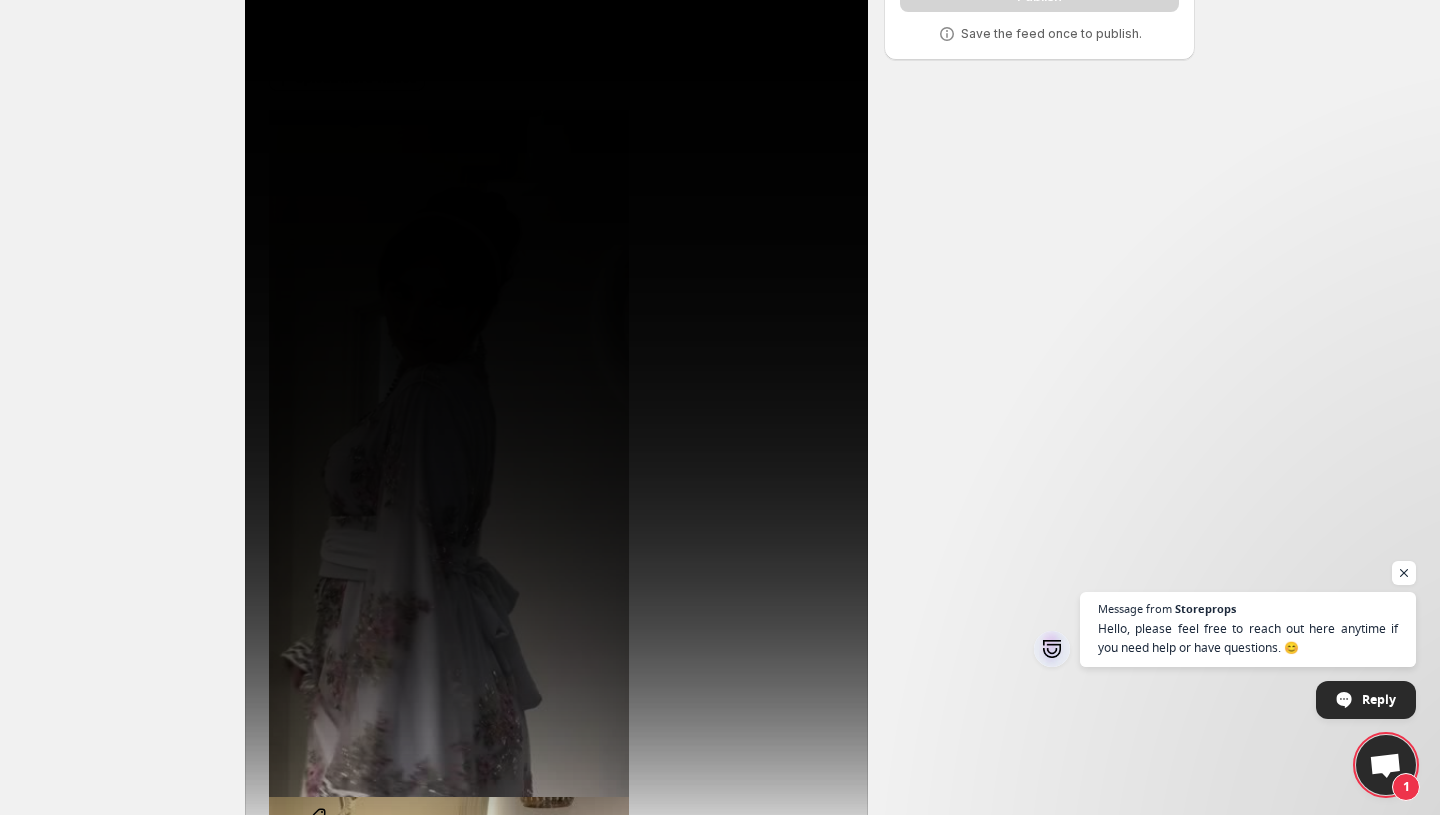 click on "Tag products" at bounding box center (319, 833) 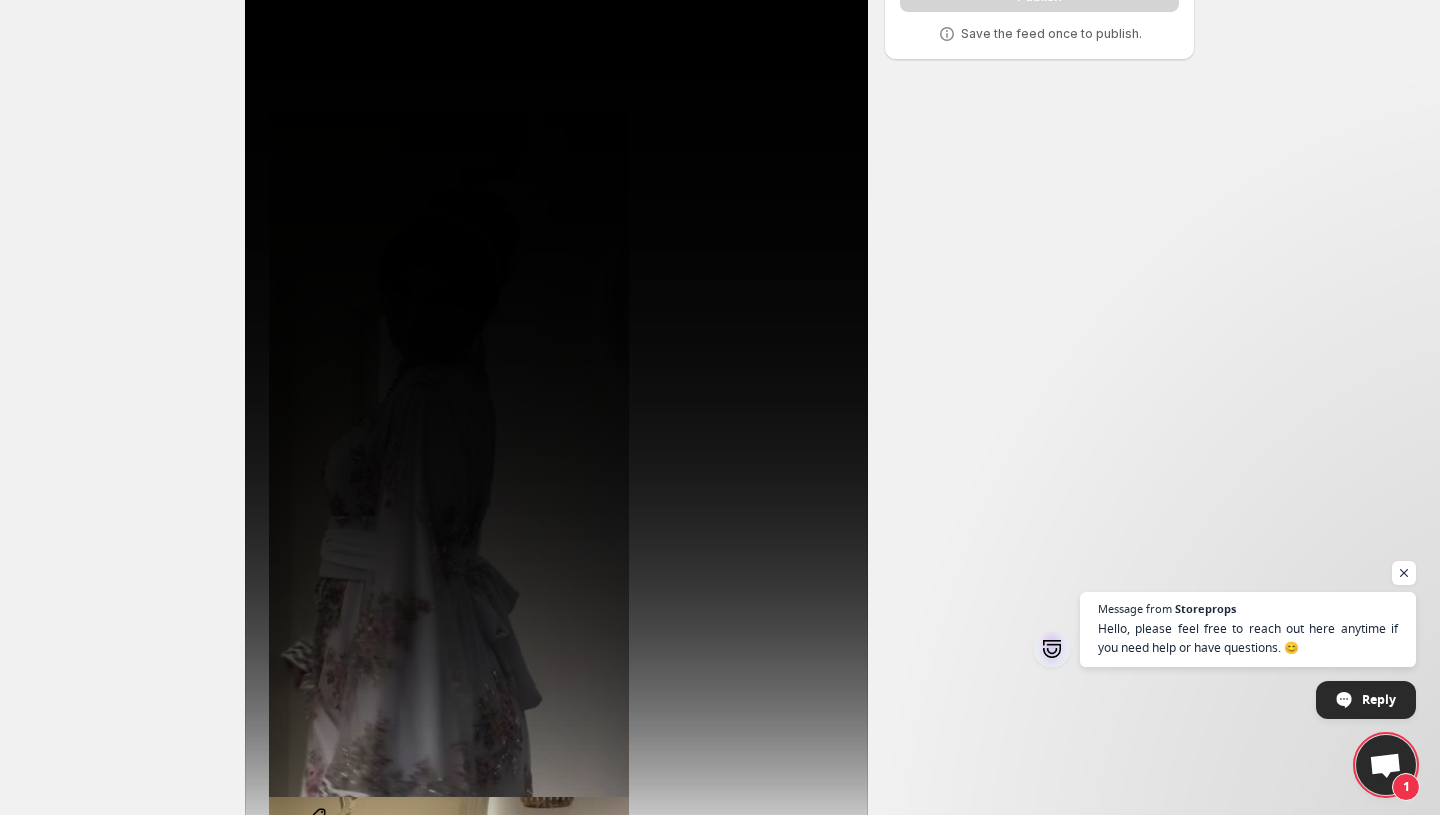 click on "Tag products" at bounding box center [319, 833] 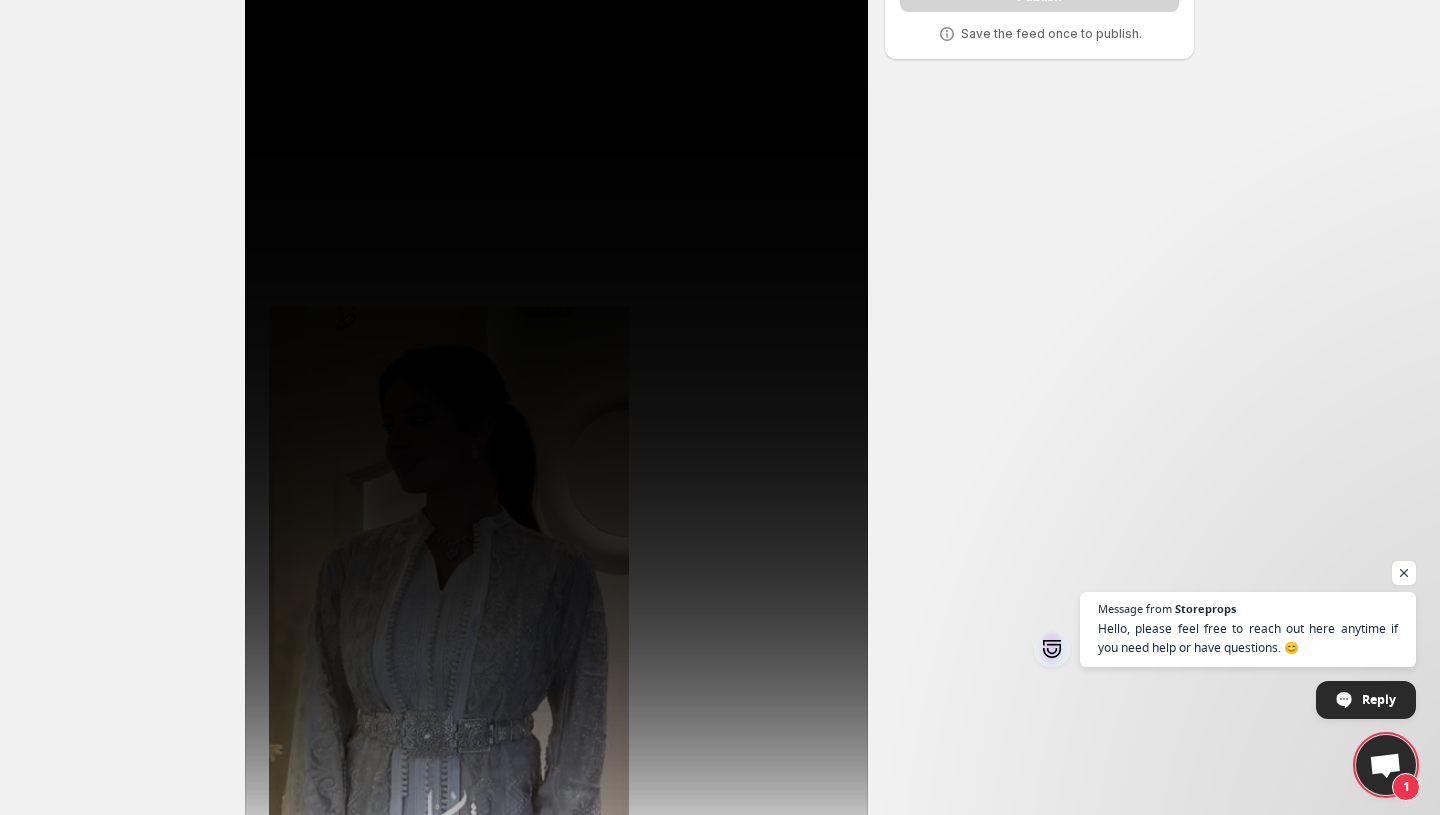 click on "Lumara Collection - Kaftan Elegance
Design Lebsa [LAST]
kaftan  caftan caftanmarocain kaftanelegance" at bounding box center (556, 1865) 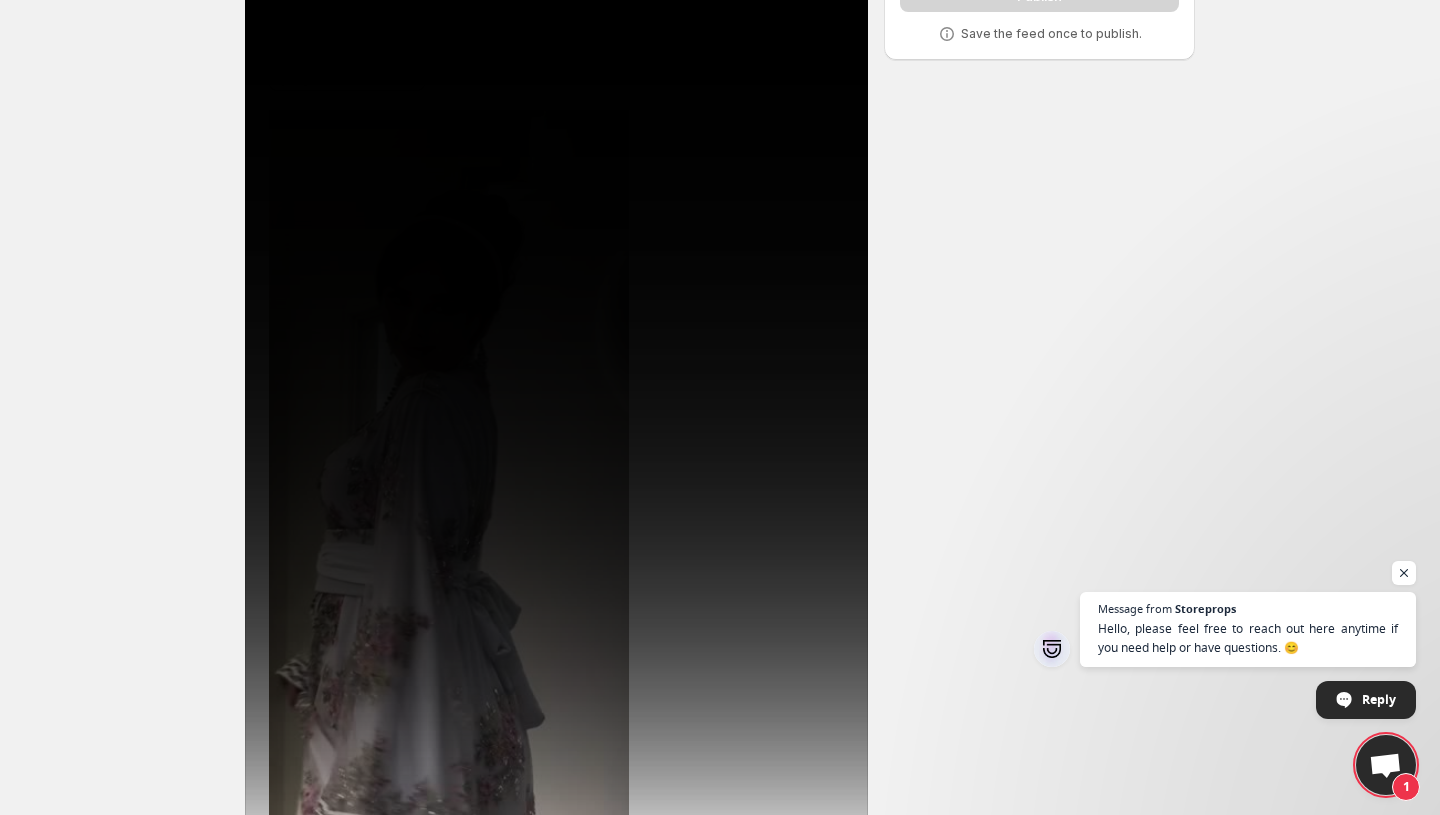 click on "Designed with elegance  intention" at bounding box center (556, 1876) 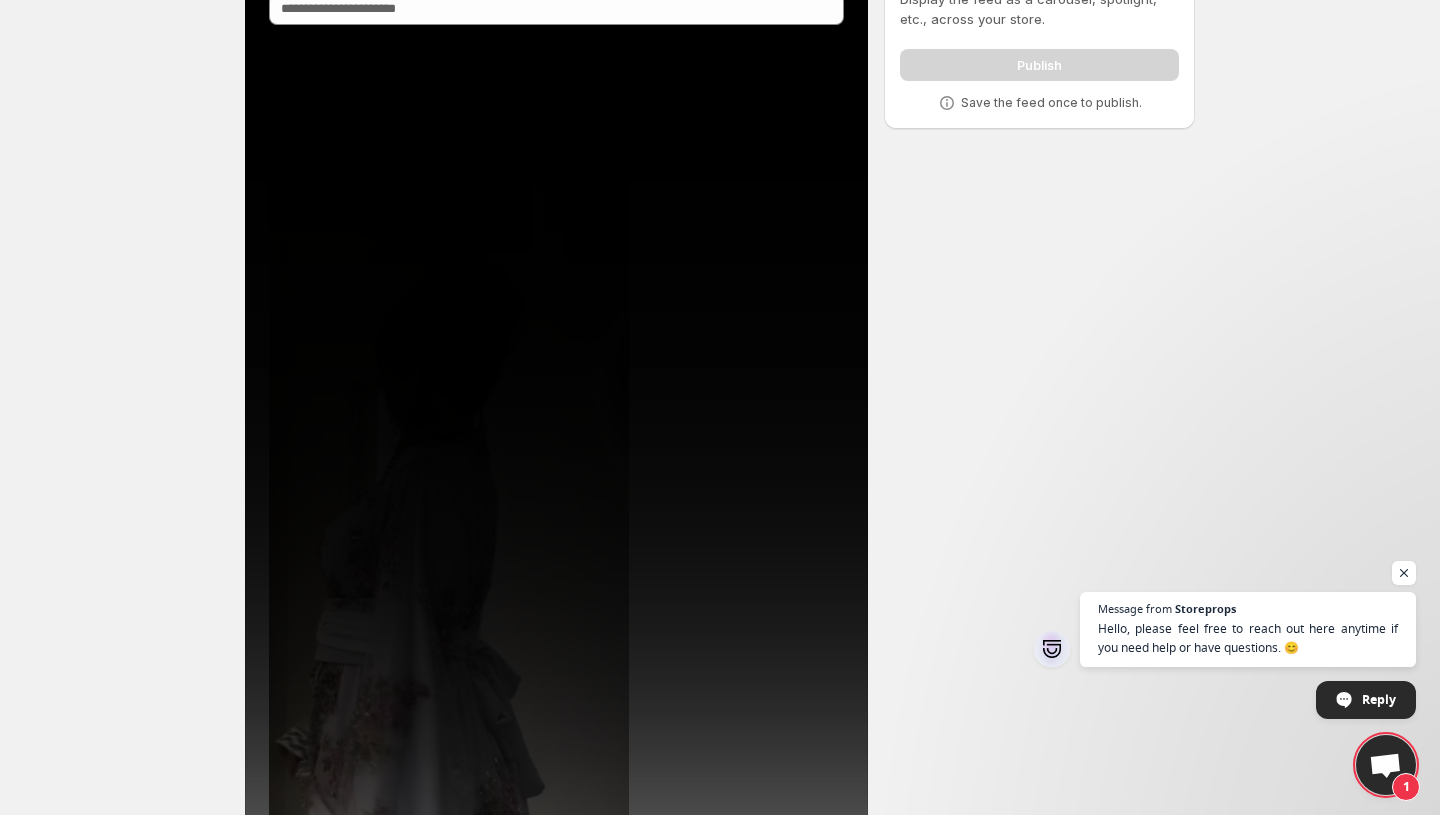 scroll, scrollTop: 0, scrollLeft: 0, axis: both 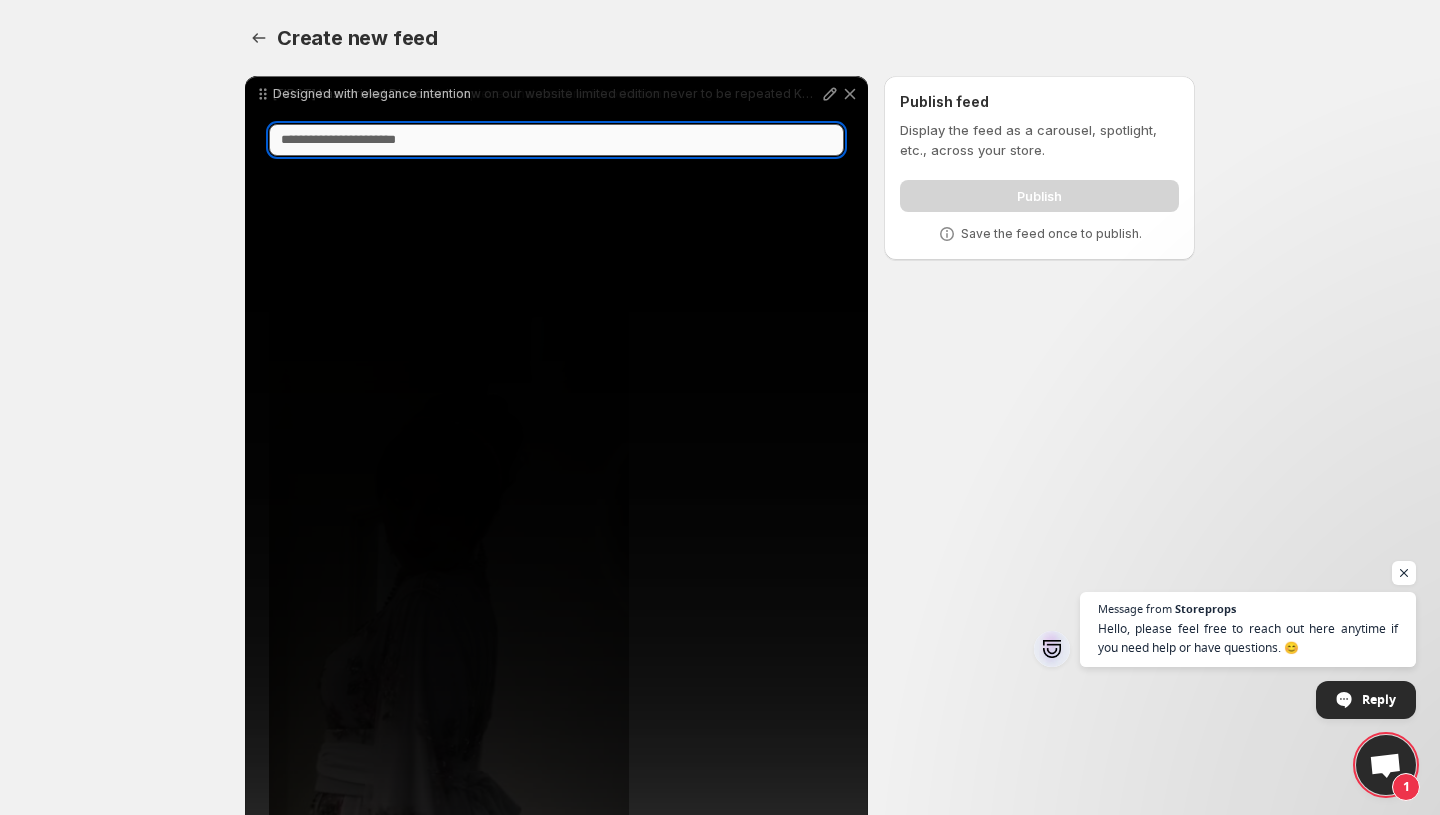 click on "Feed name" at bounding box center (556, 140) 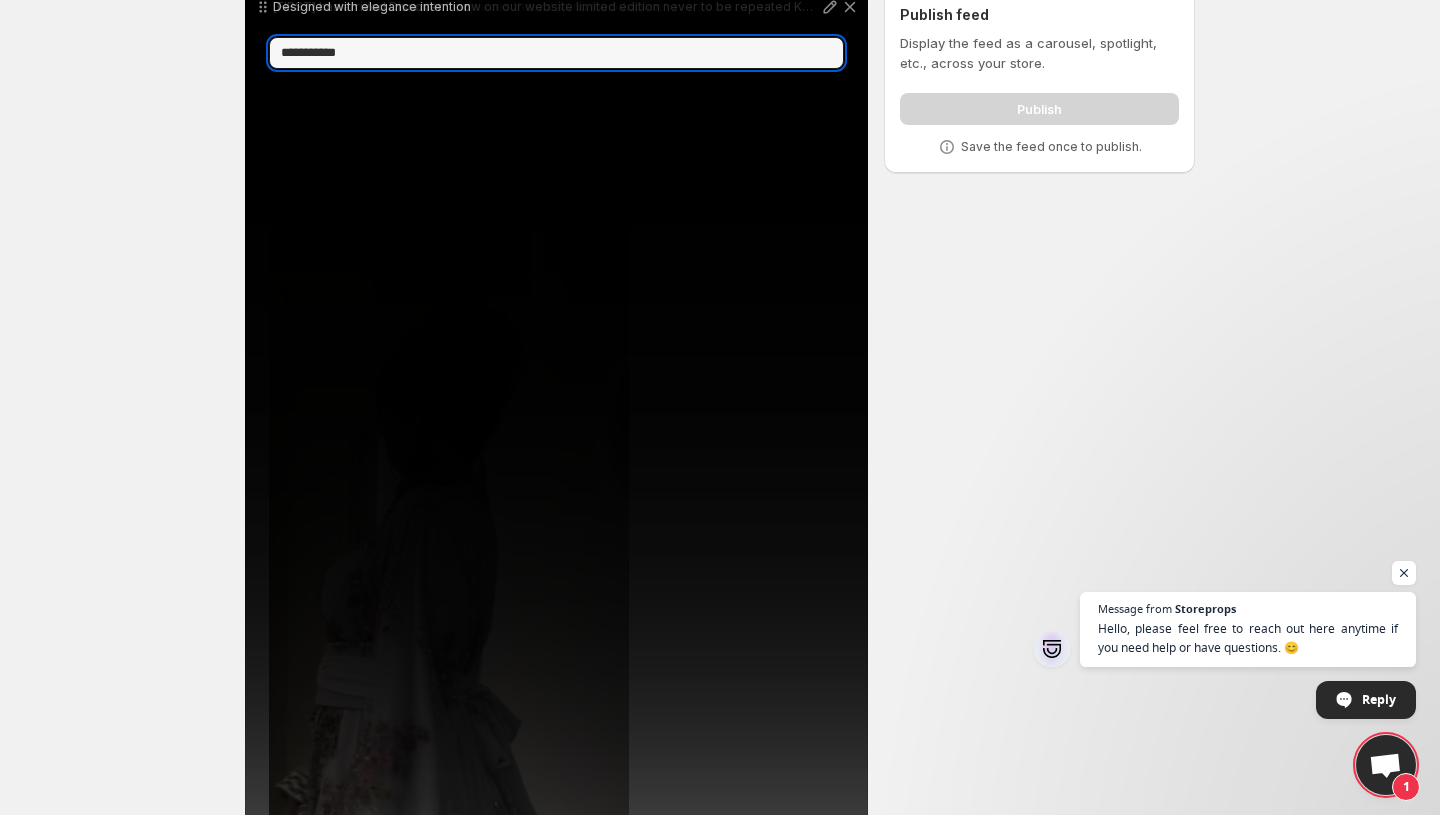 scroll, scrollTop: 0, scrollLeft: 0, axis: both 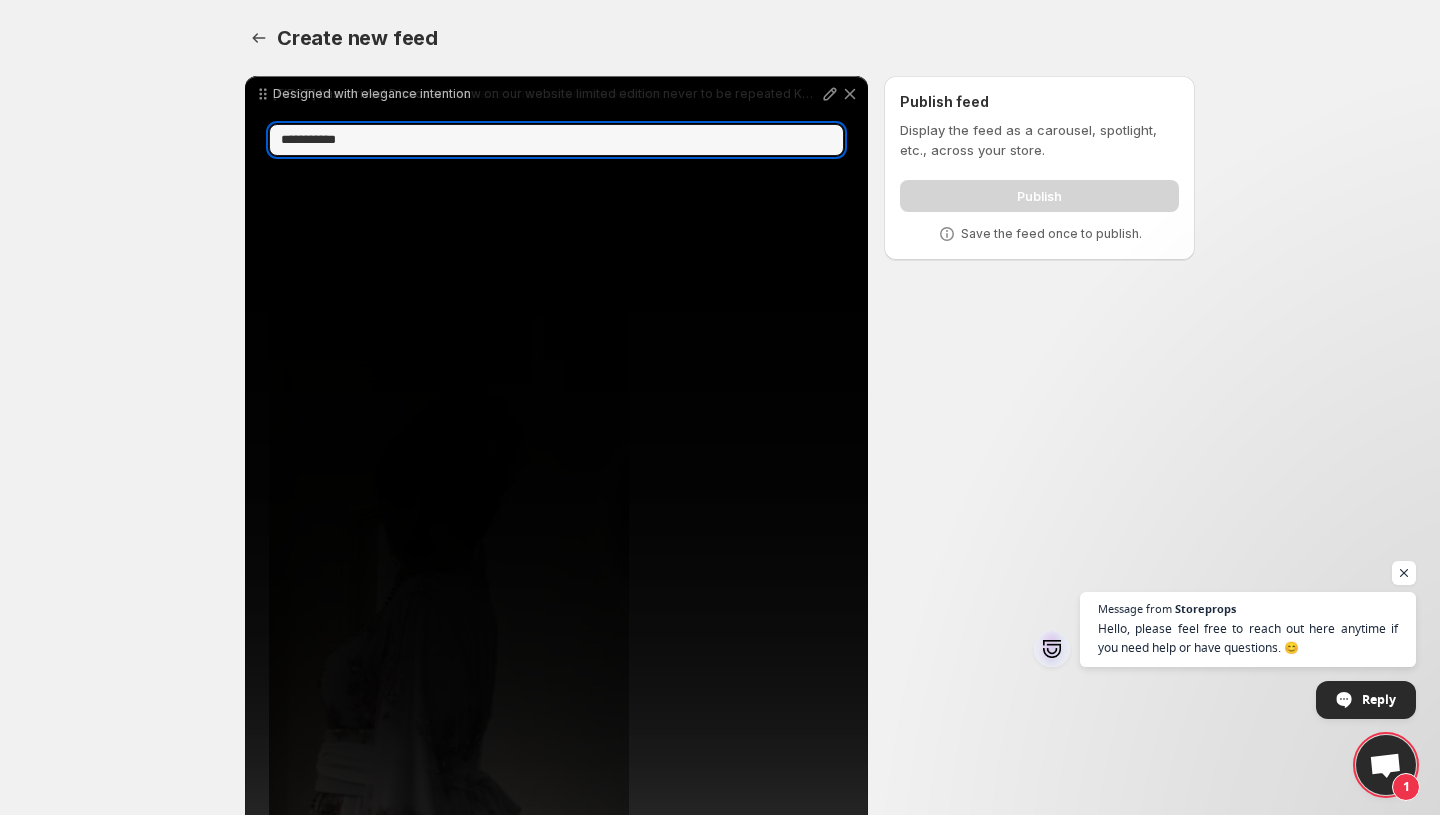 type on "**********" 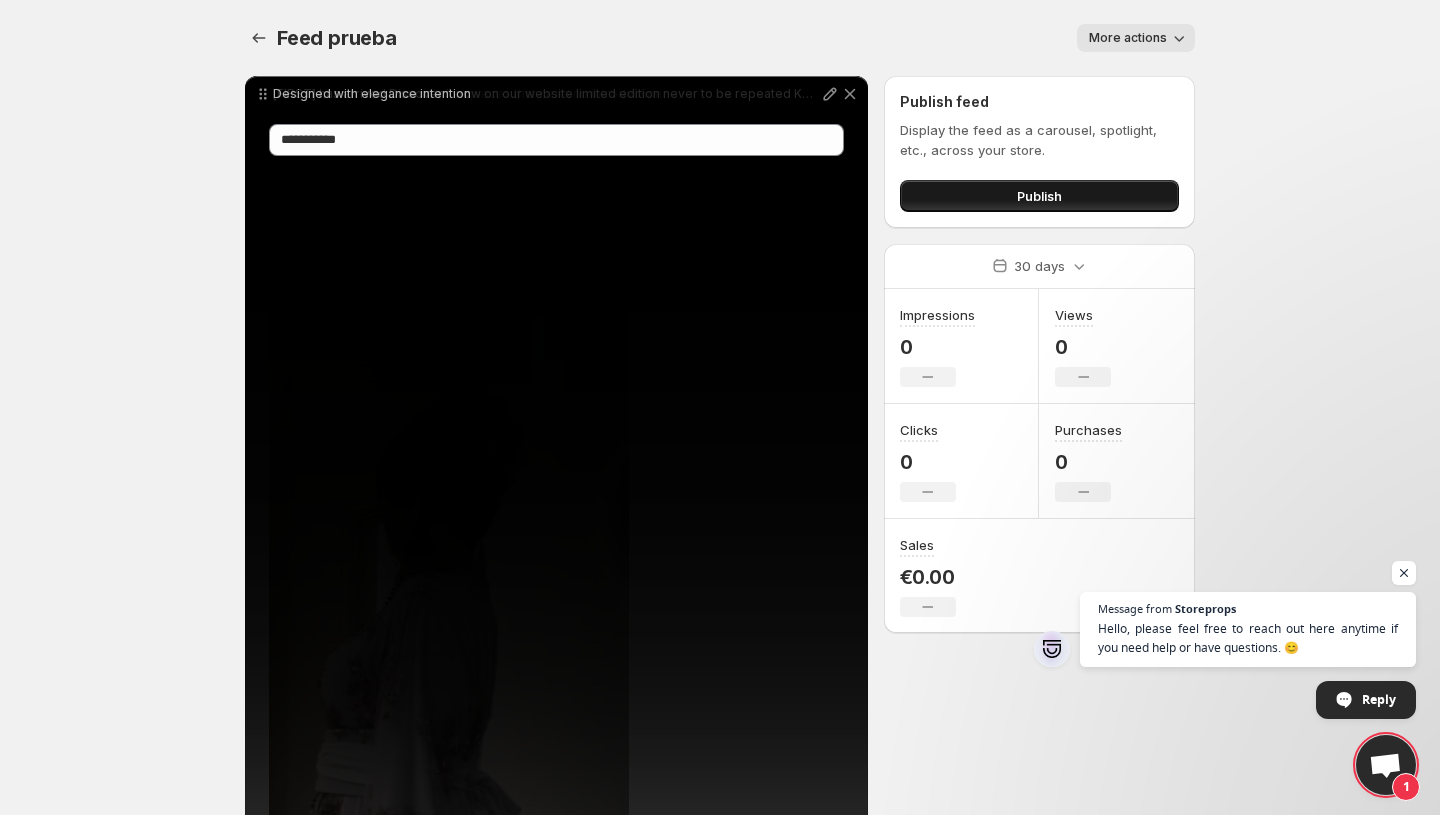 click on "Publish" at bounding box center (1039, 196) 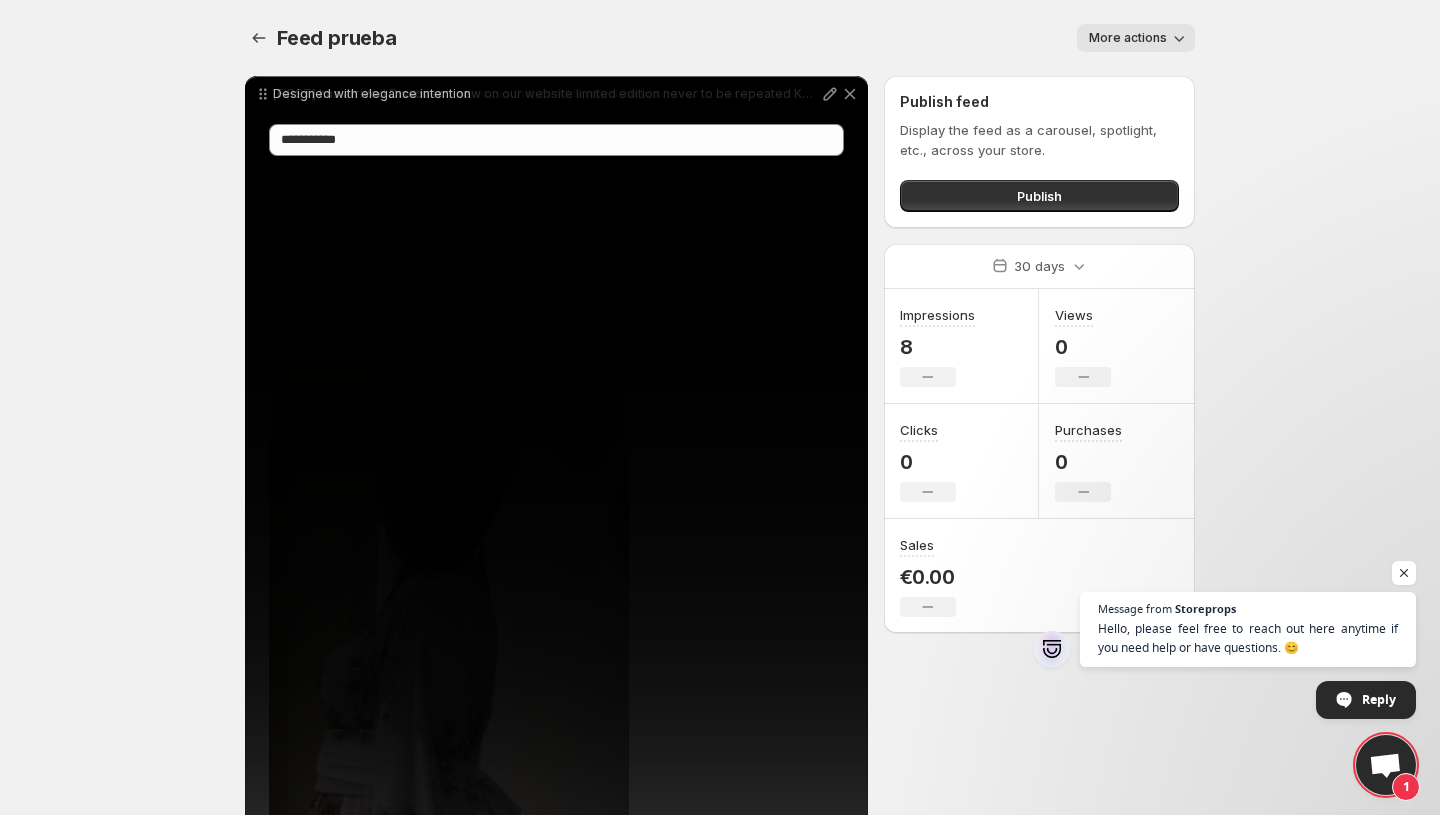 click on "More actions" at bounding box center [1128, 38] 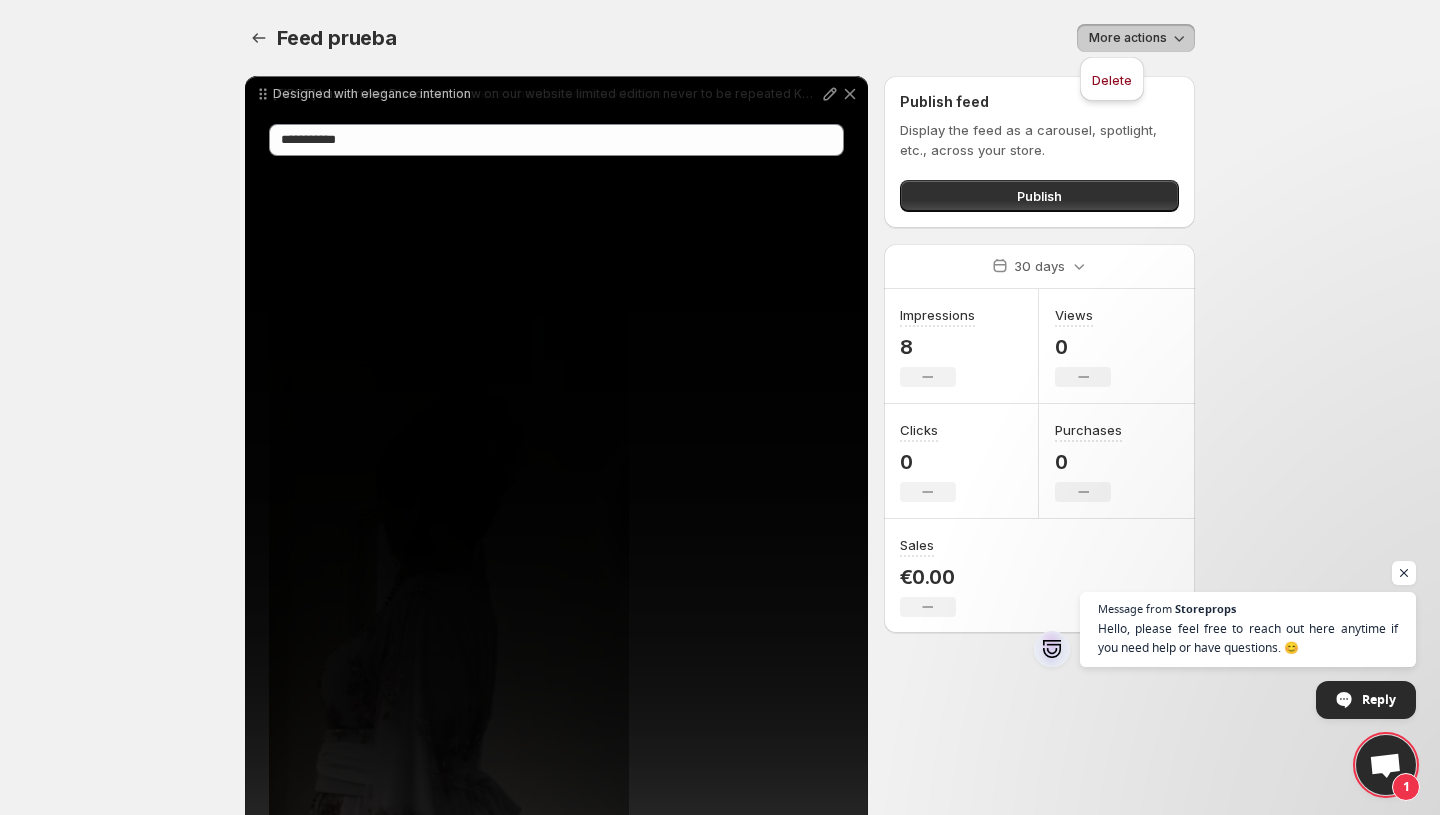 click on "More actions" at bounding box center (1128, 38) 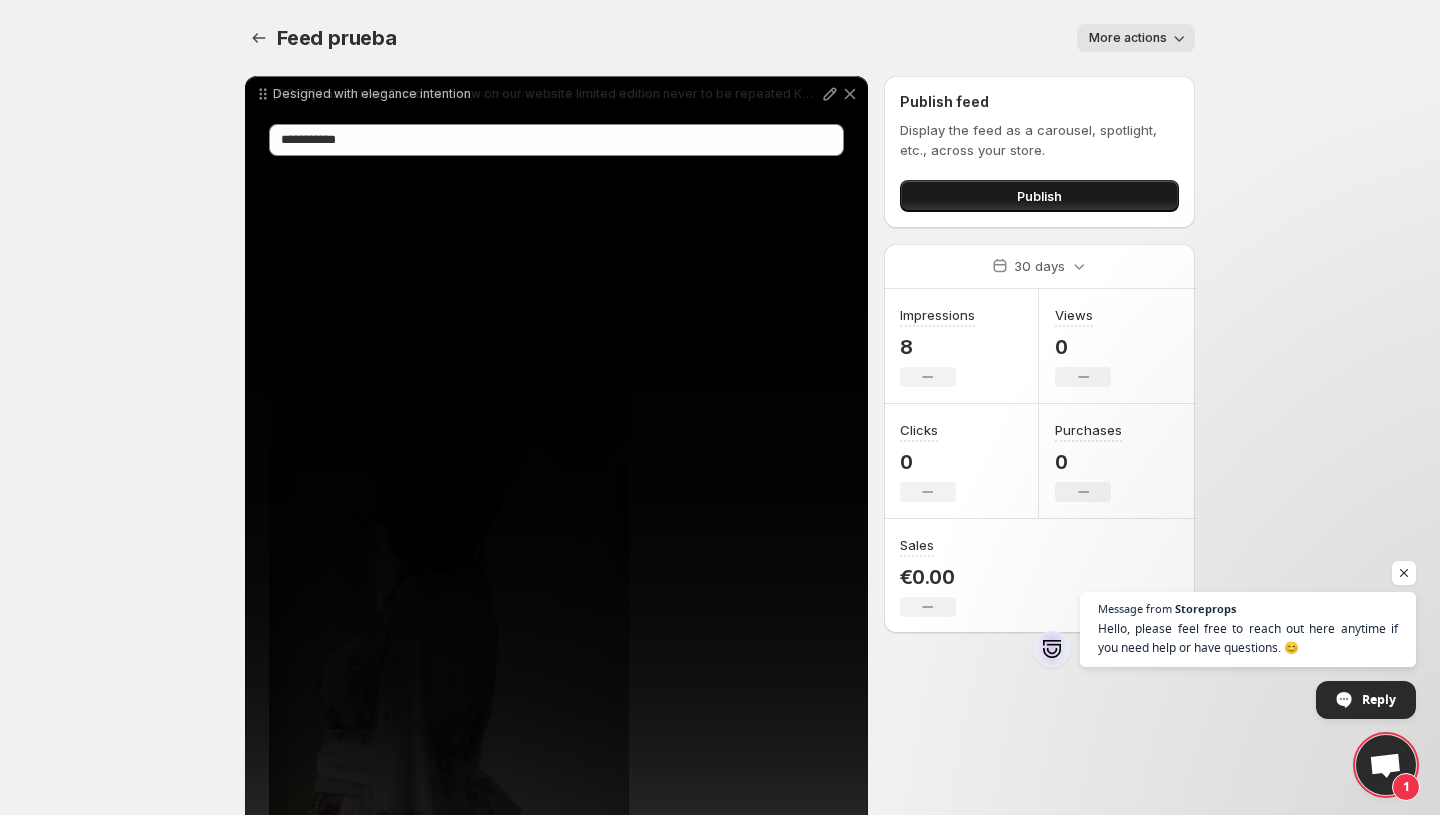 click on "Publish" at bounding box center [1039, 196] 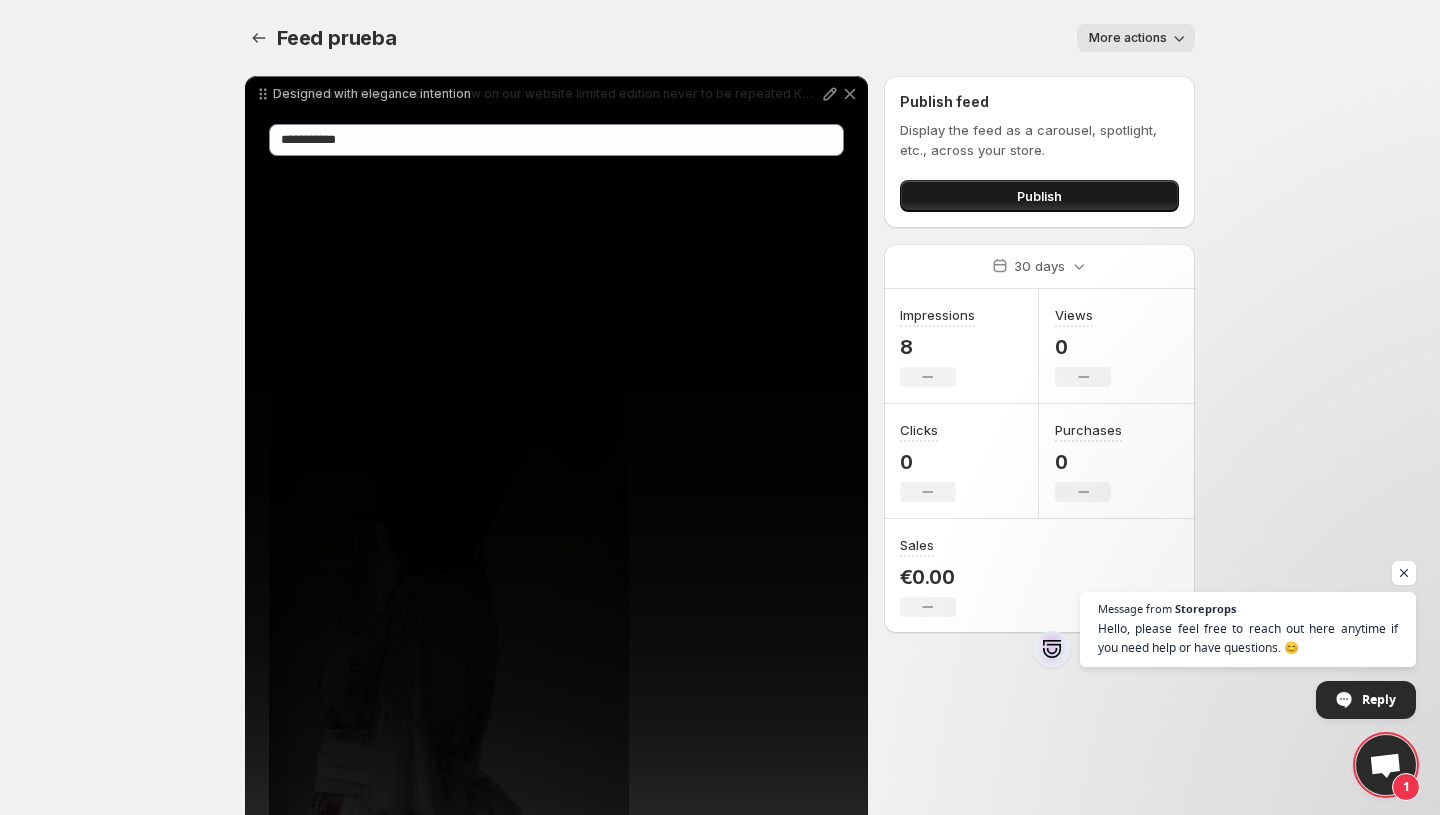 click on "Publish" at bounding box center (1039, 196) 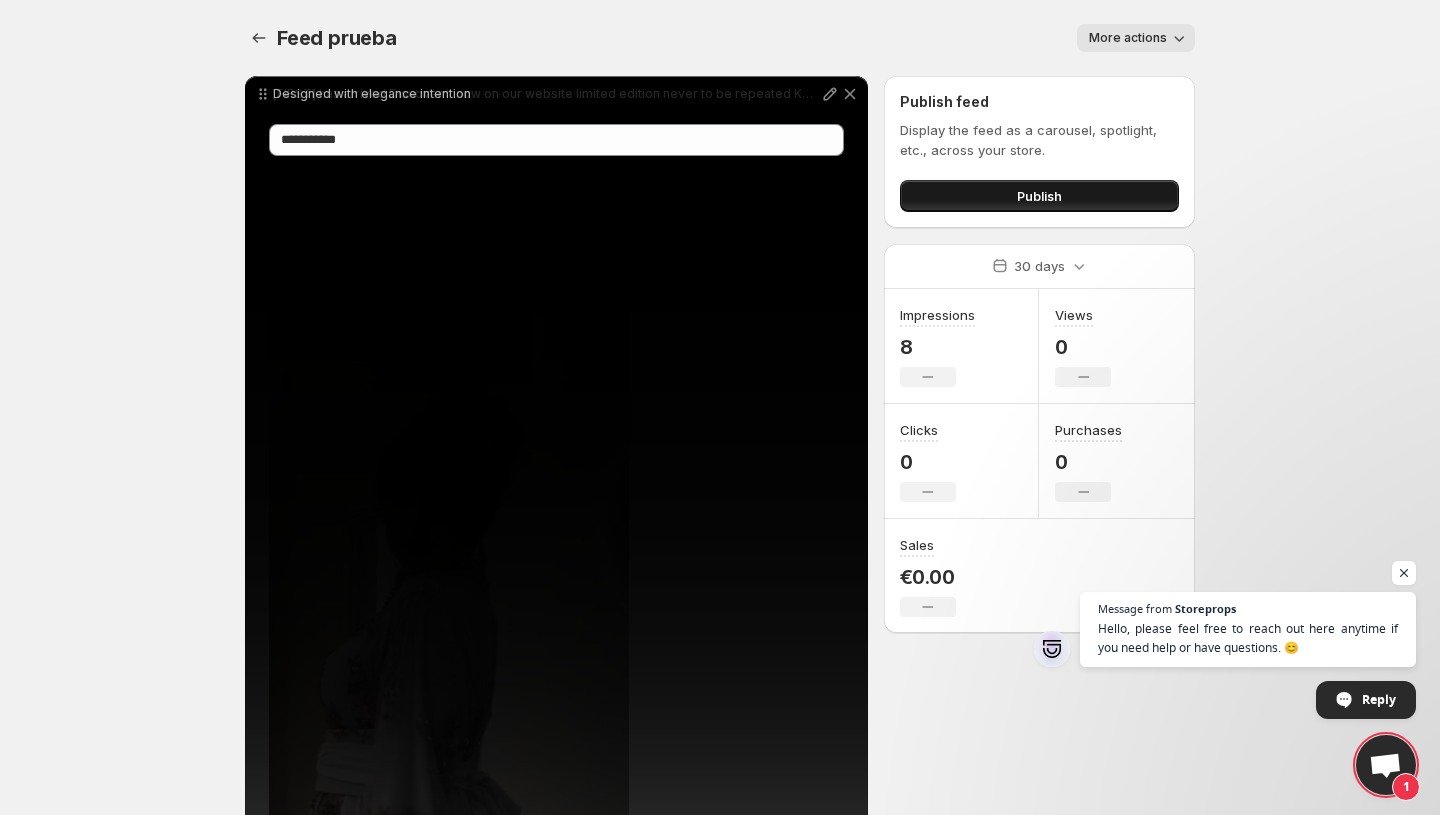 click on "Publish" at bounding box center (1039, 196) 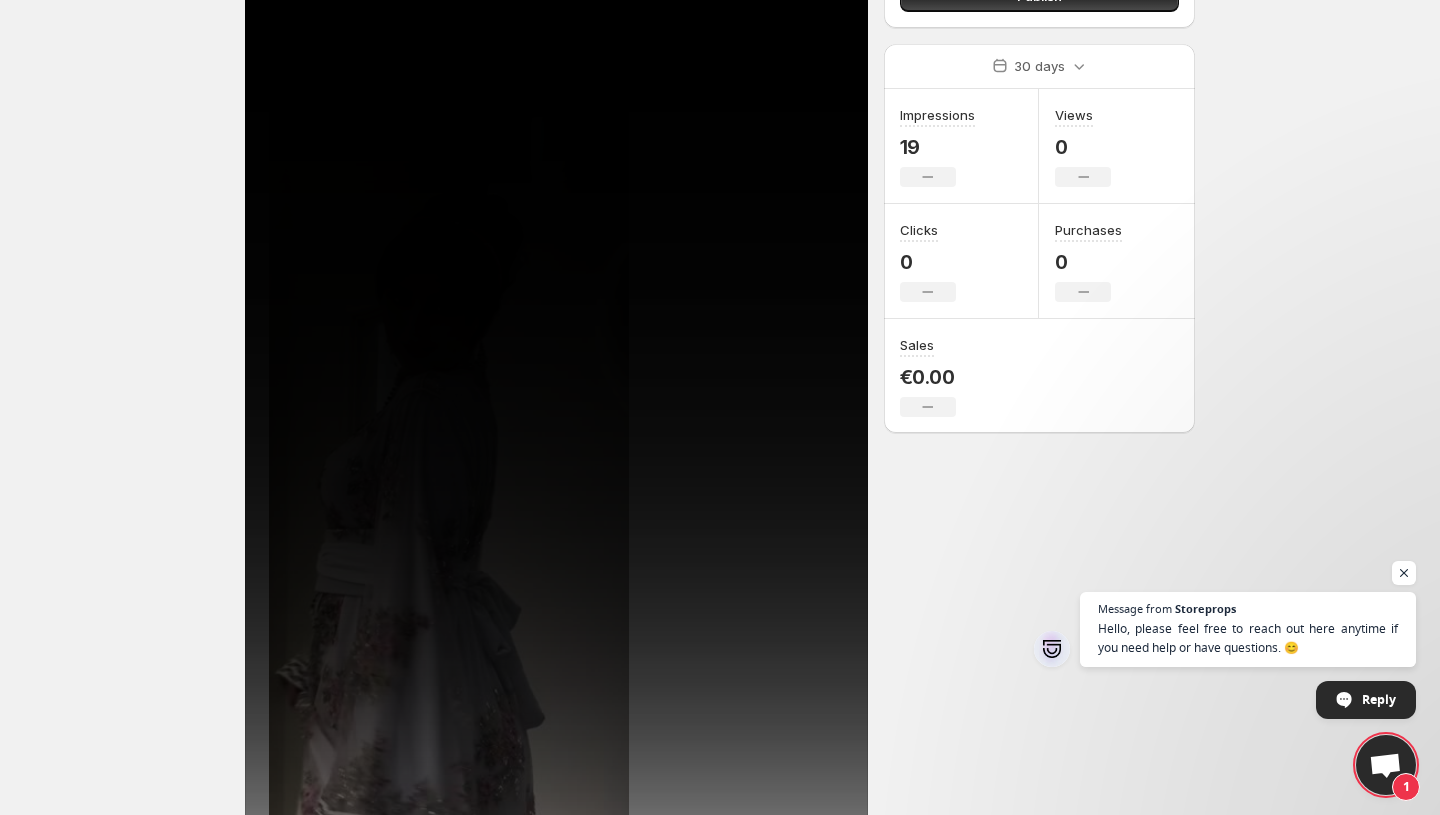 scroll, scrollTop: 0, scrollLeft: 0, axis: both 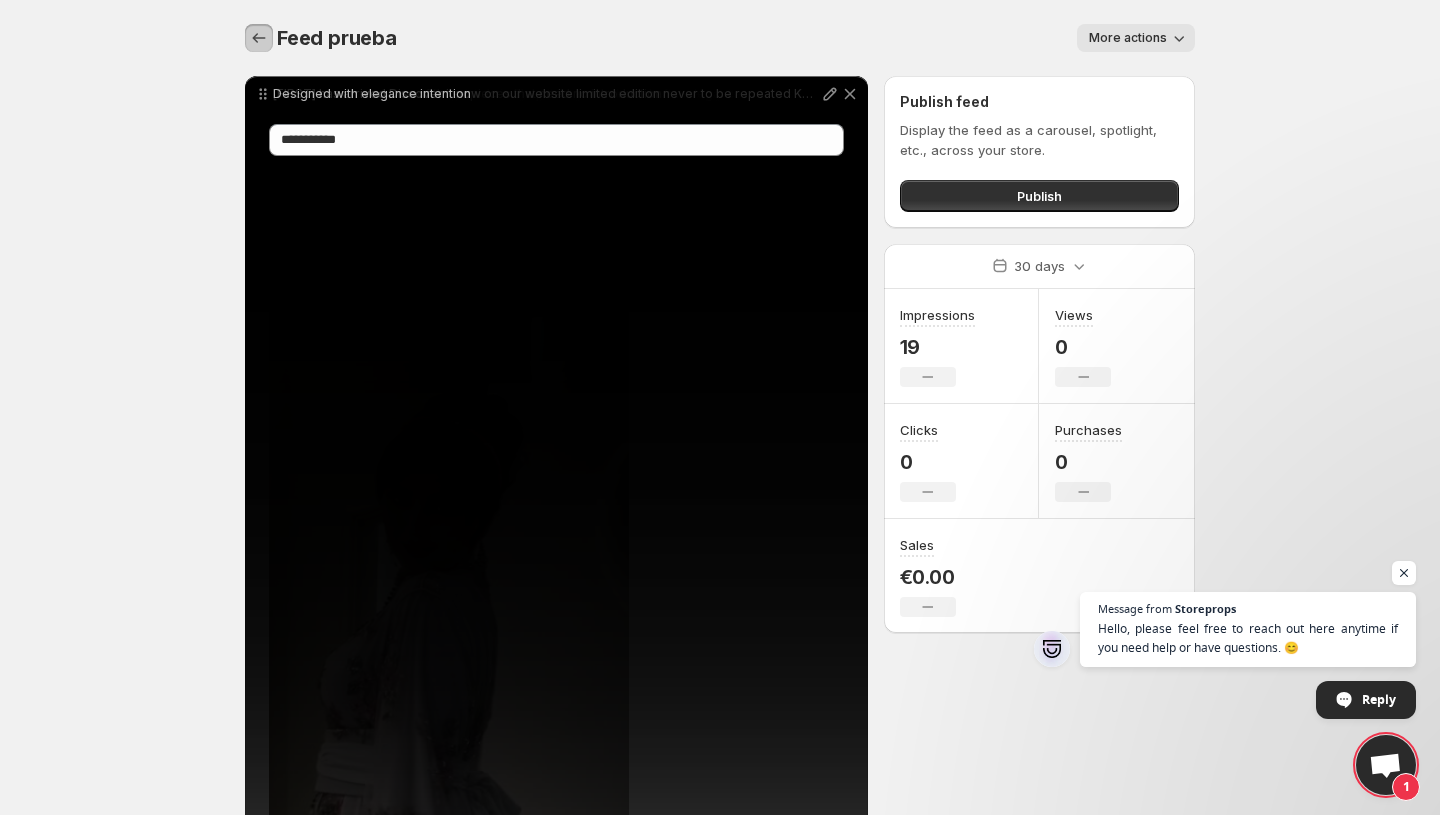 click at bounding box center (259, 38) 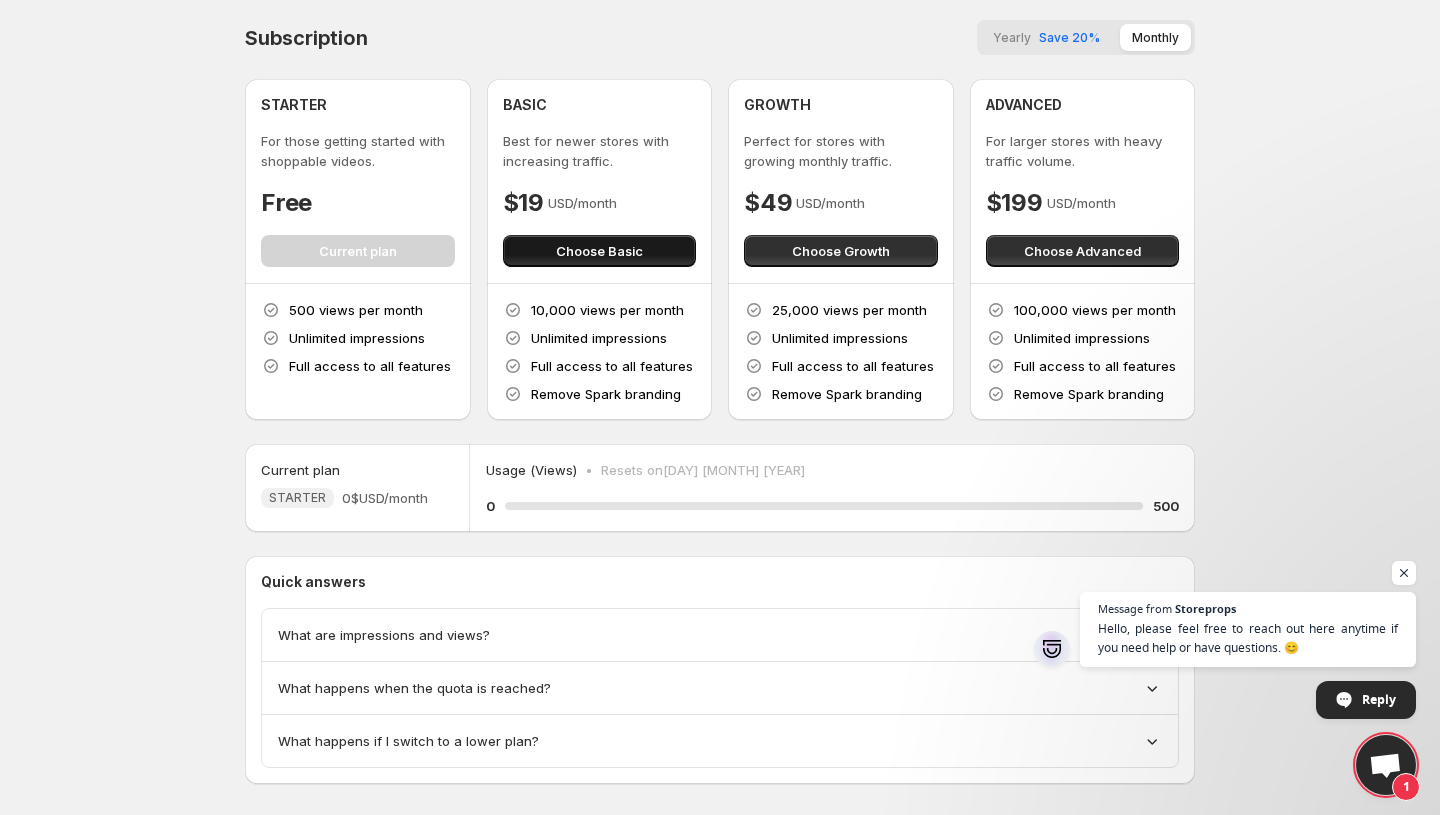 click on "Choose Basic" at bounding box center (358, 251) 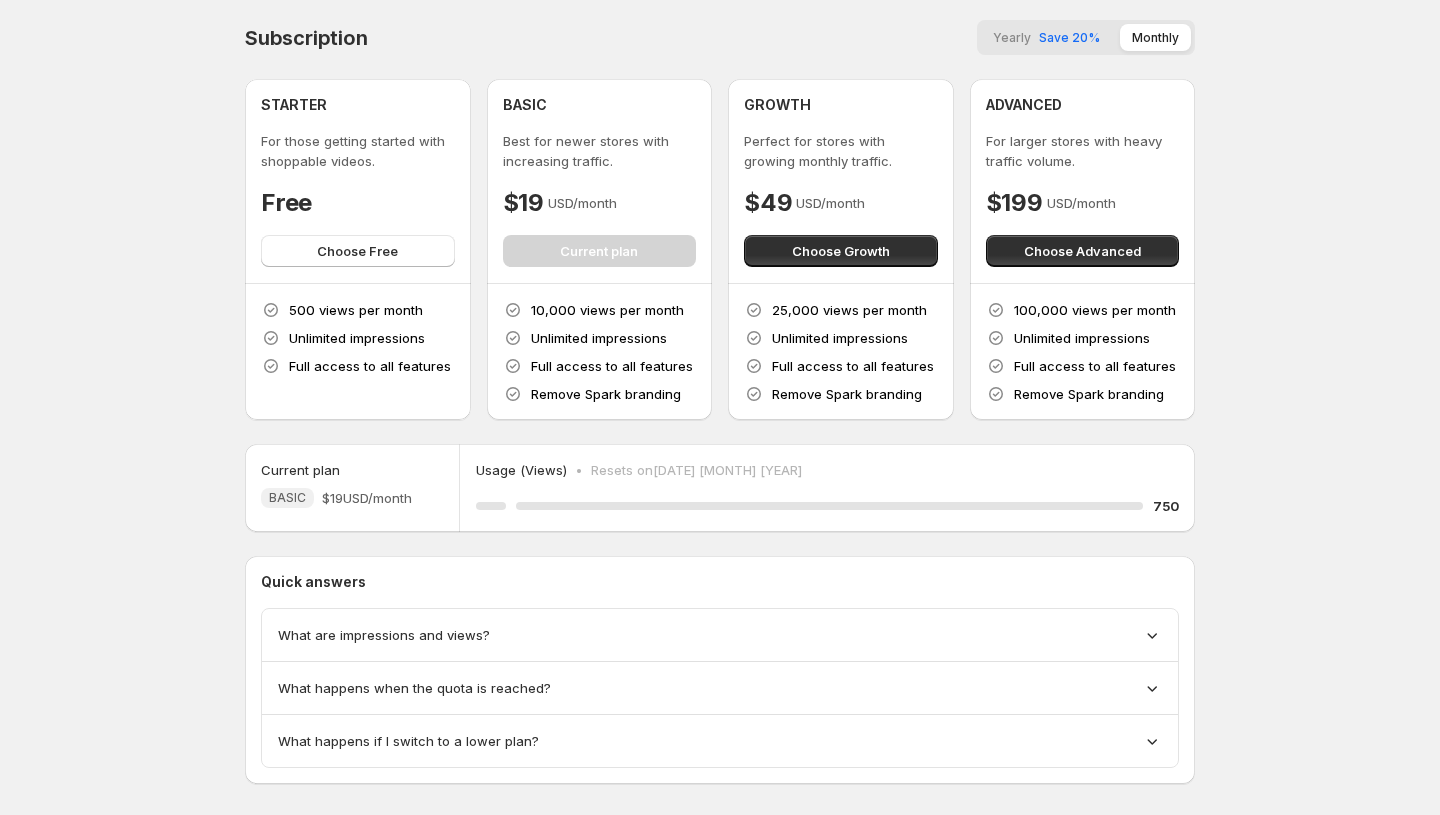 scroll, scrollTop: 0, scrollLeft: 0, axis: both 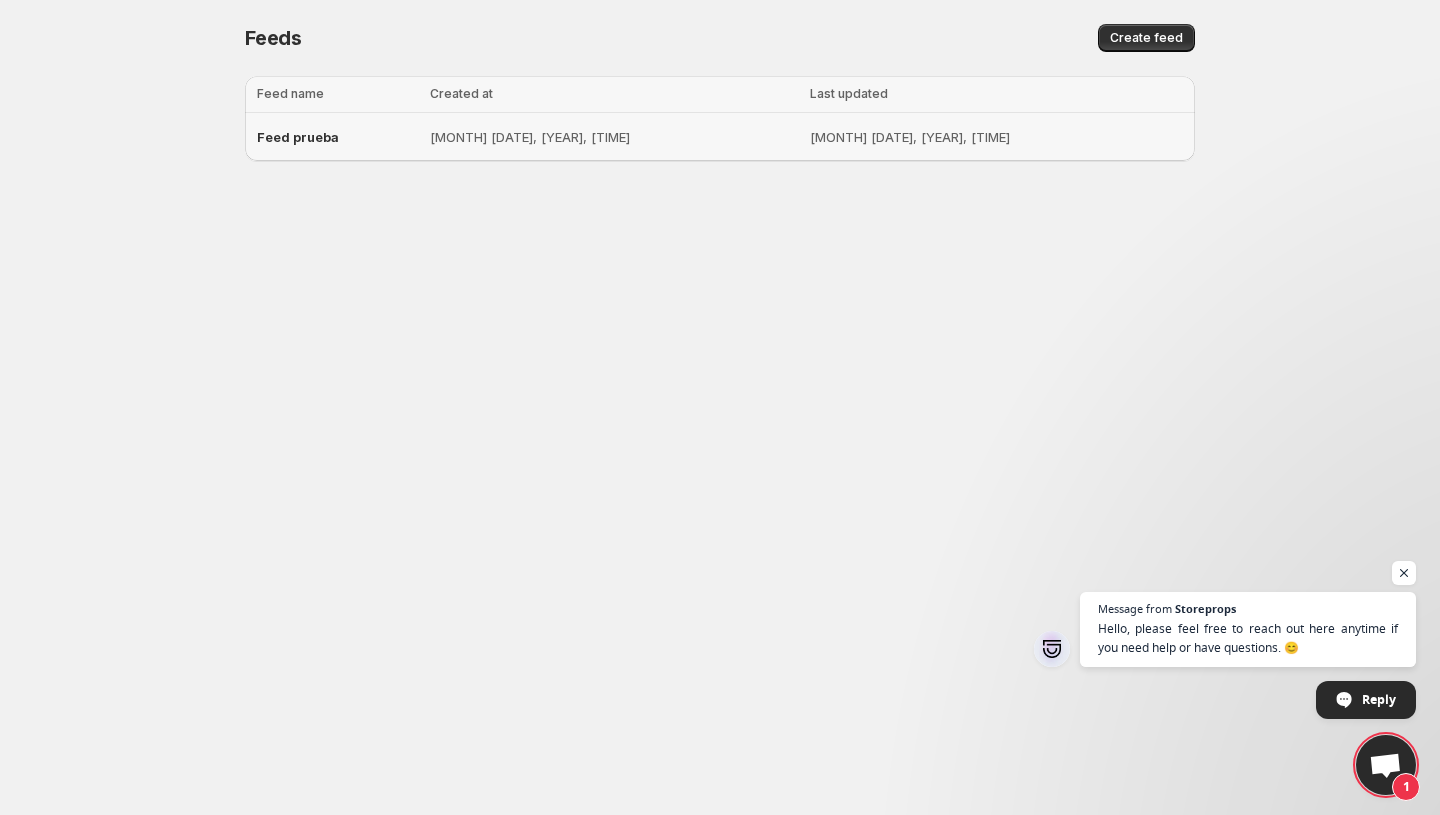 click on "Feed prueba" at bounding box center [337, 137] 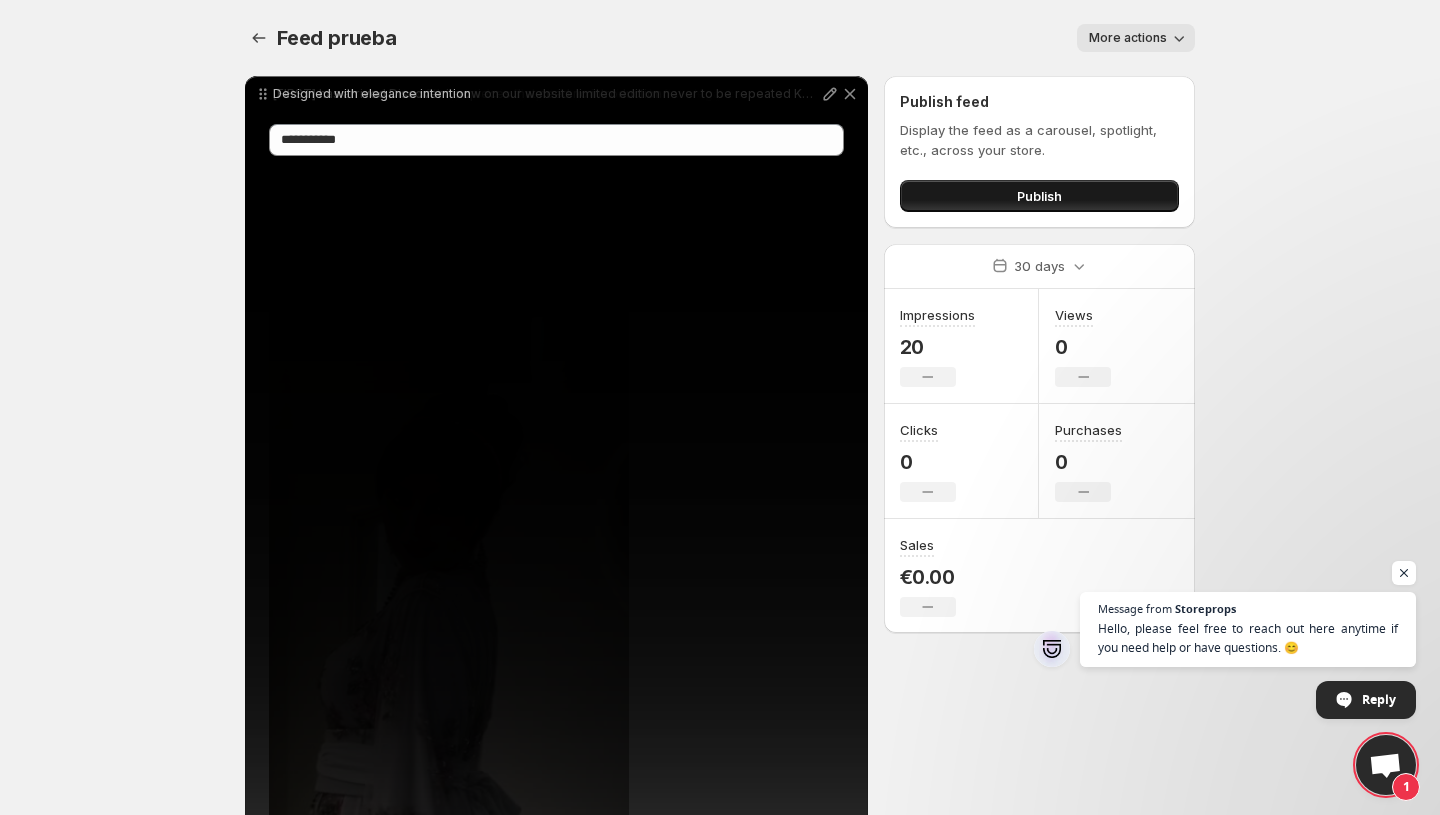 click on "Publish" at bounding box center (1039, 196) 